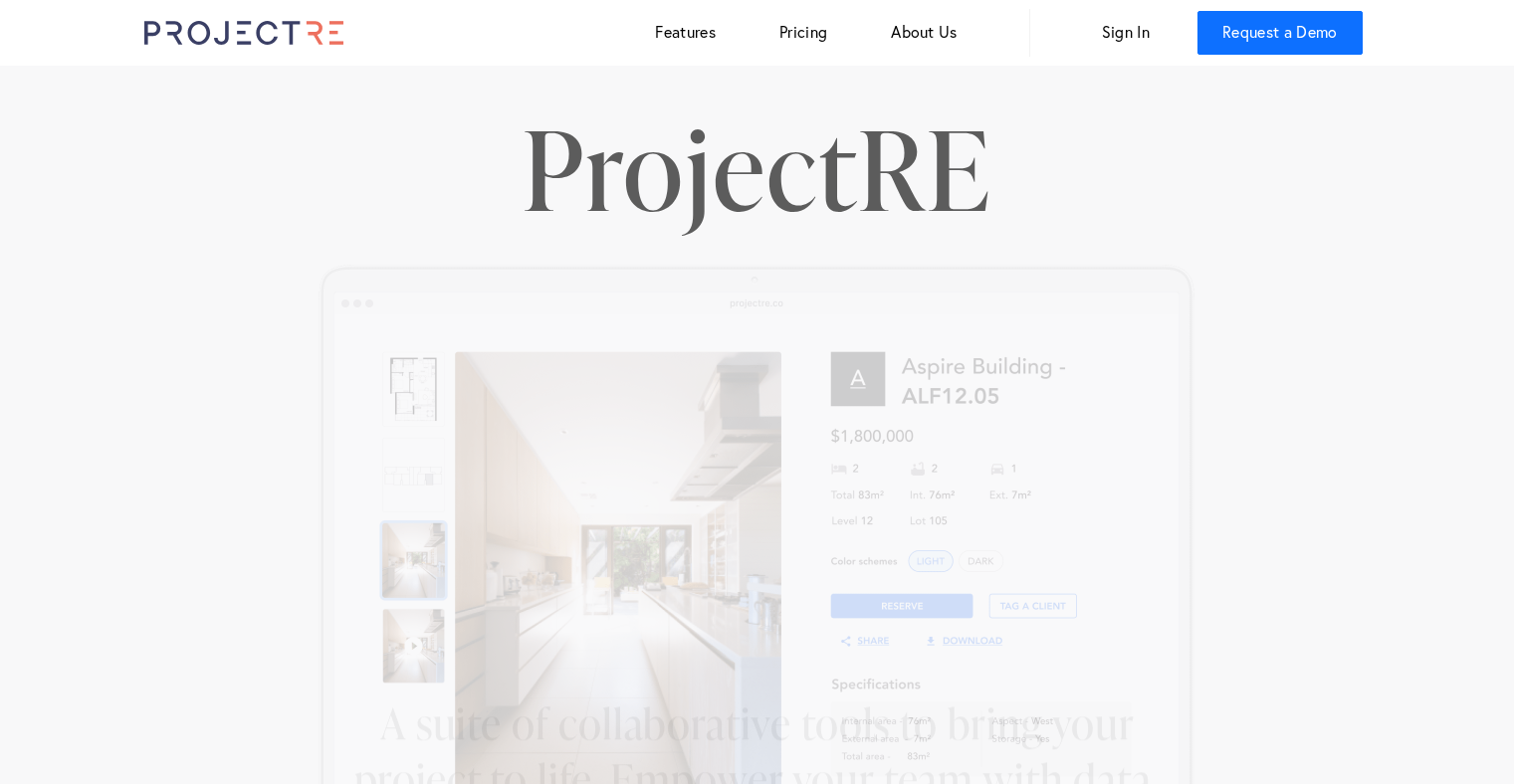 scroll, scrollTop: 0, scrollLeft: 0, axis: both 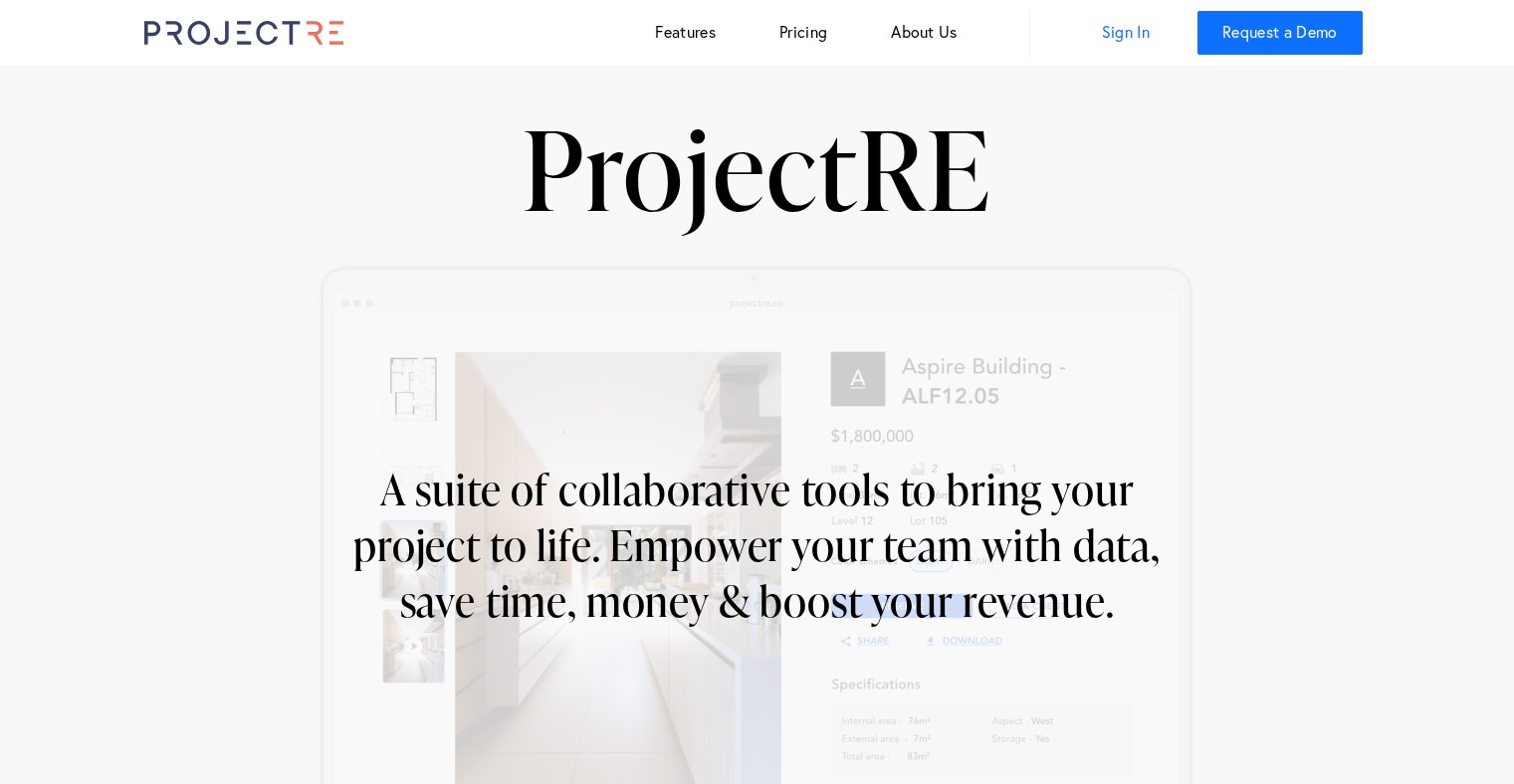 click on "Sign In" at bounding box center [1126, 33] 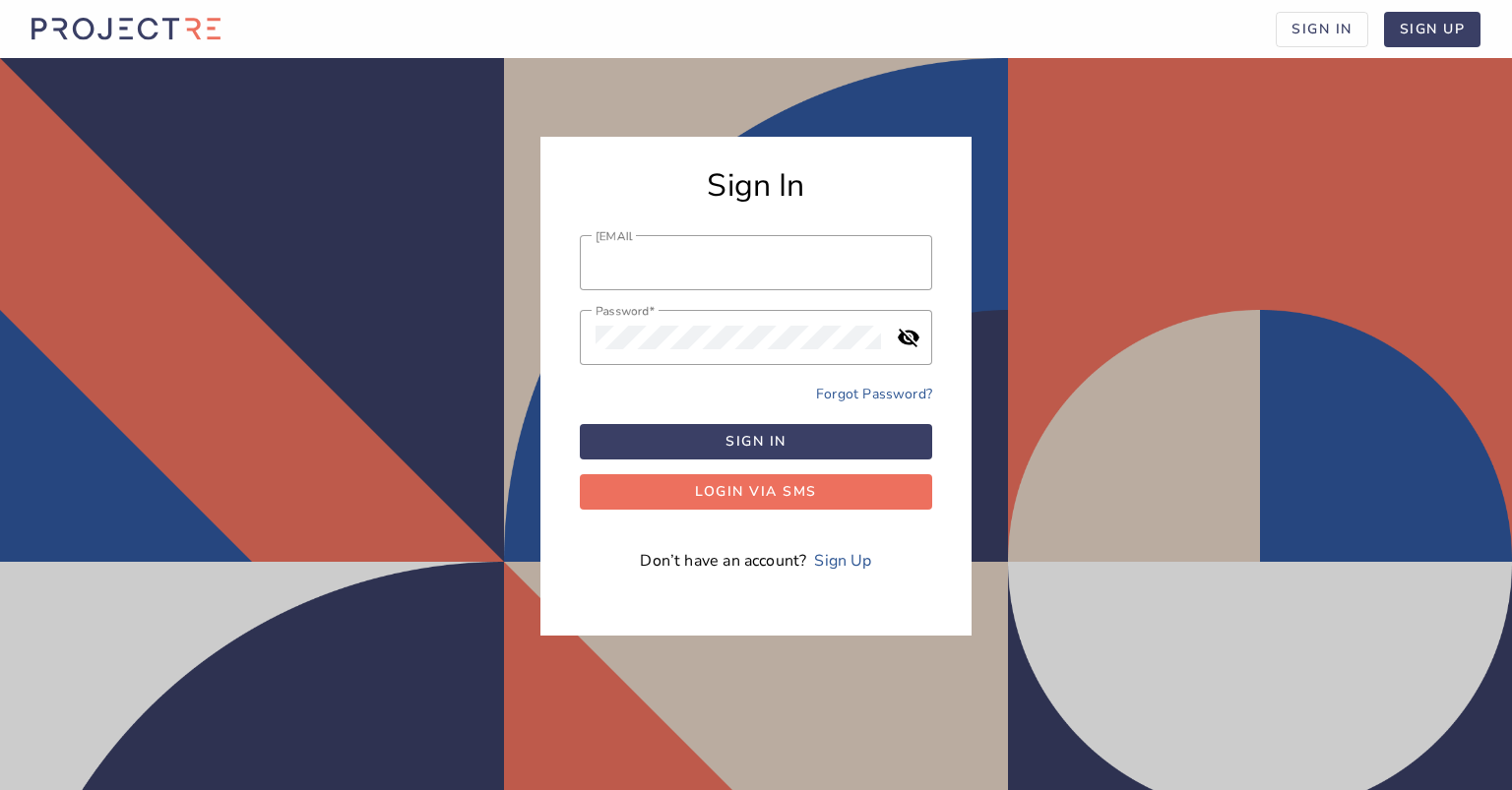 scroll, scrollTop: 0, scrollLeft: 0, axis: both 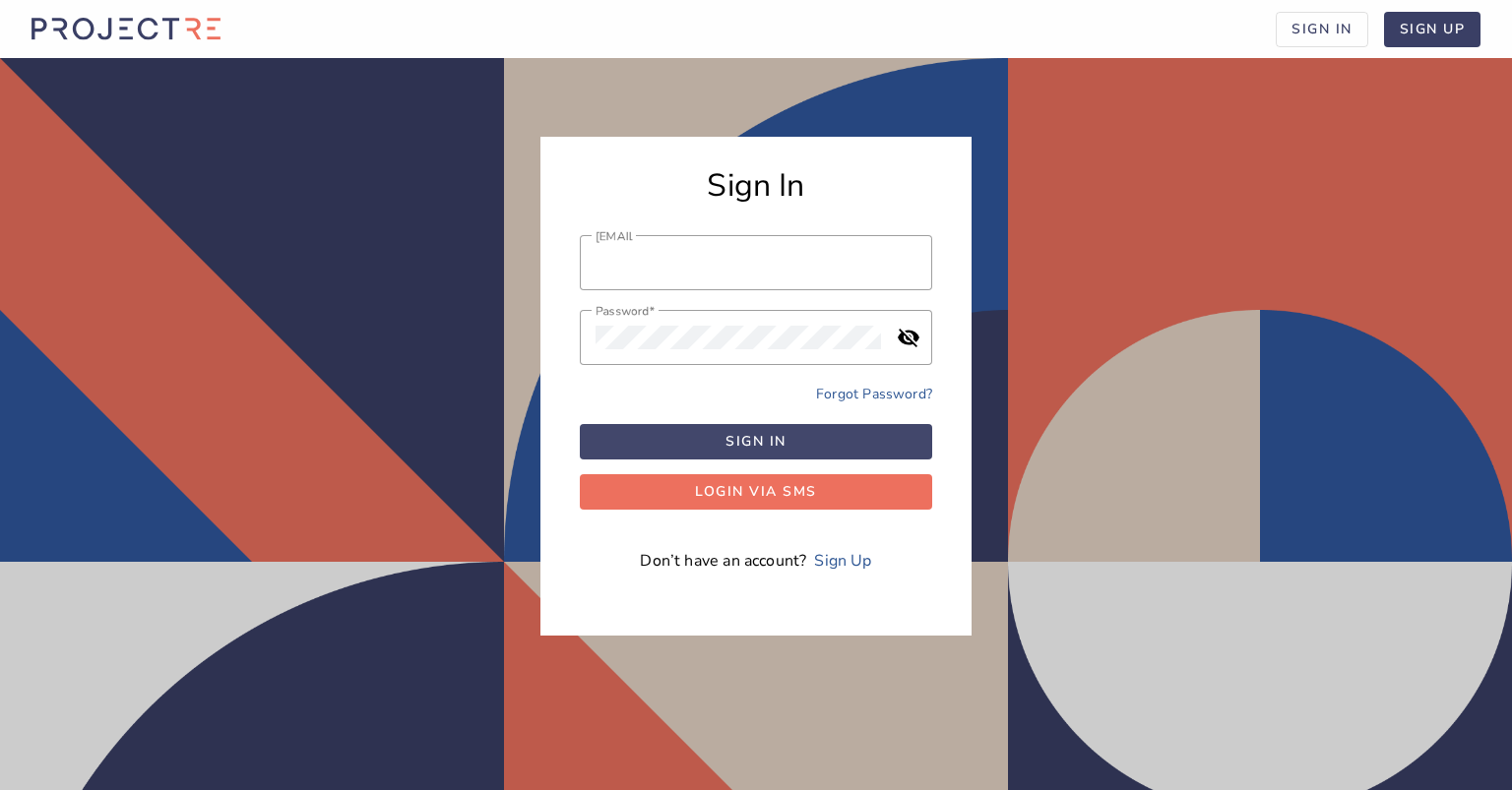 type on "[EMAIL]" 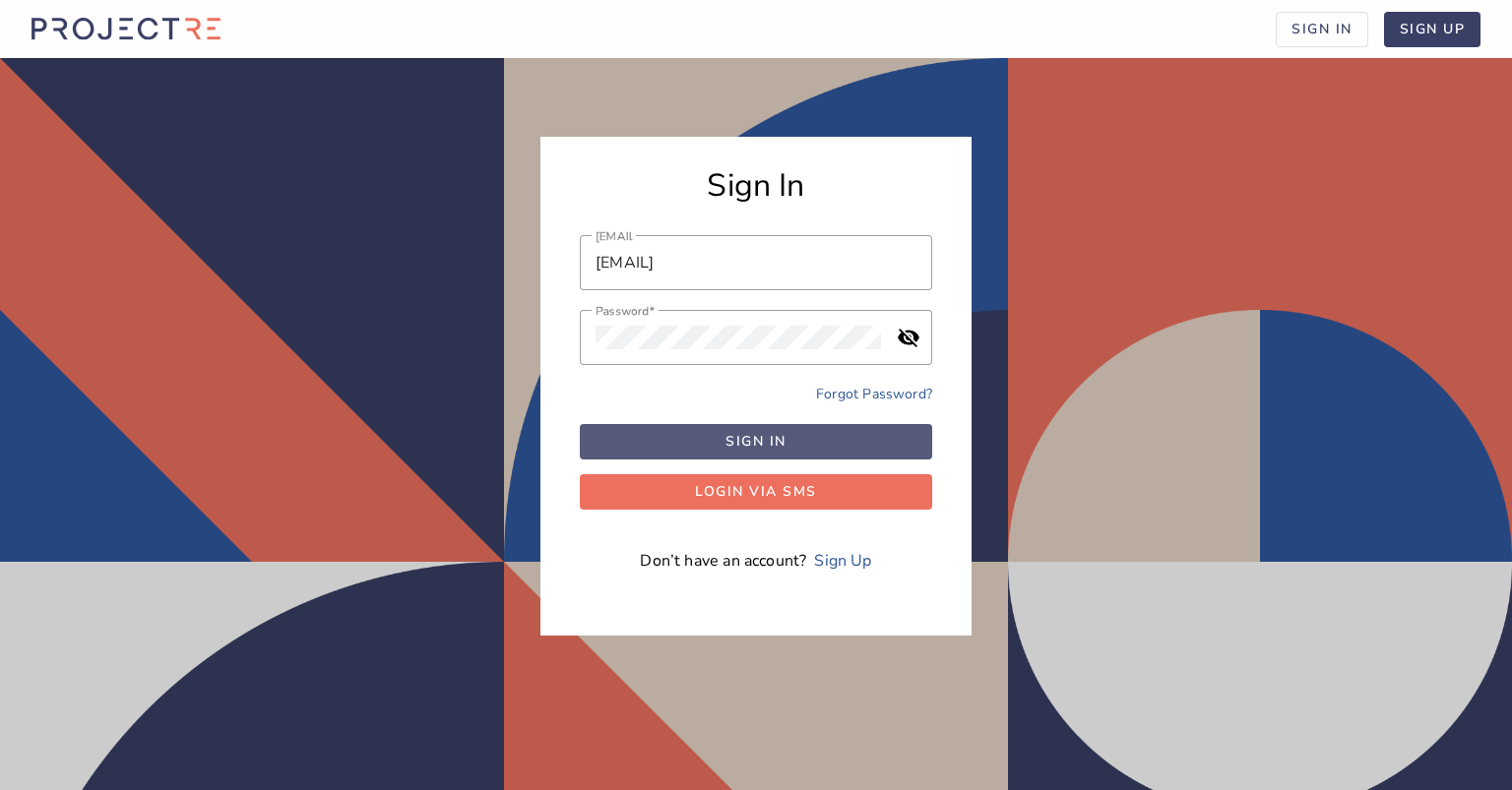 click at bounding box center [756, 442] 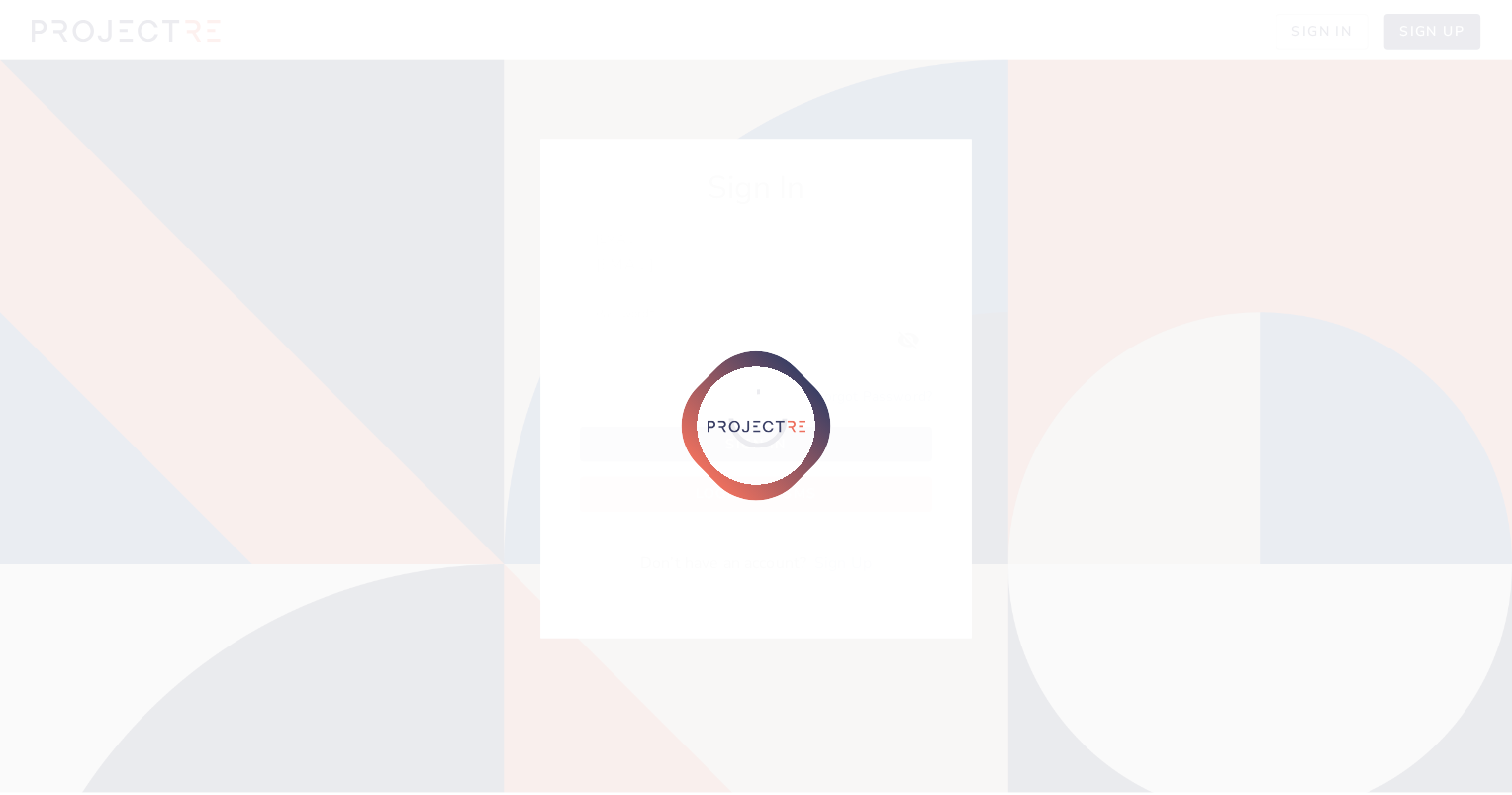 scroll, scrollTop: 0, scrollLeft: 0, axis: both 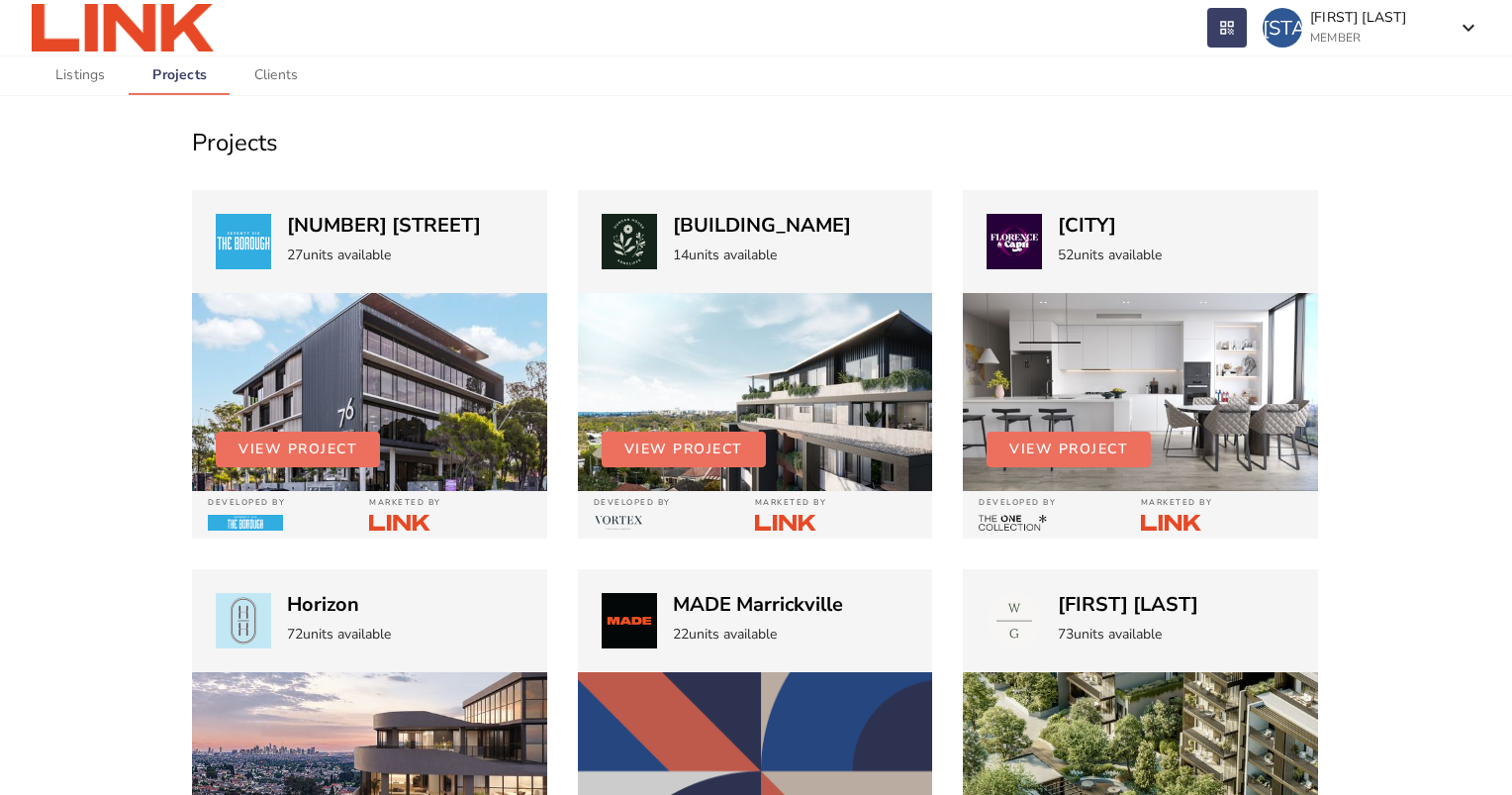 click at bounding box center (369, 392) 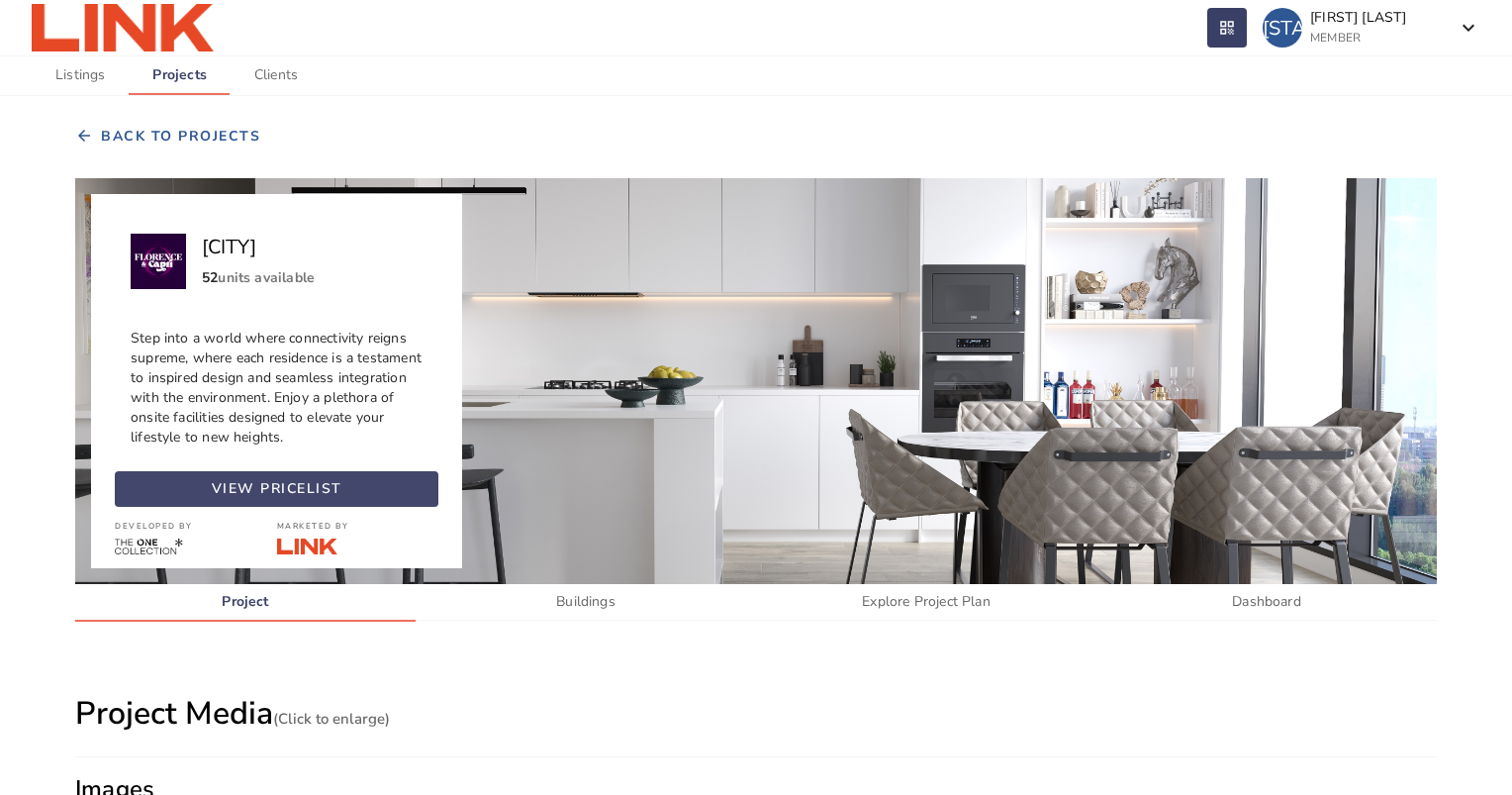 click at bounding box center [276, 489] 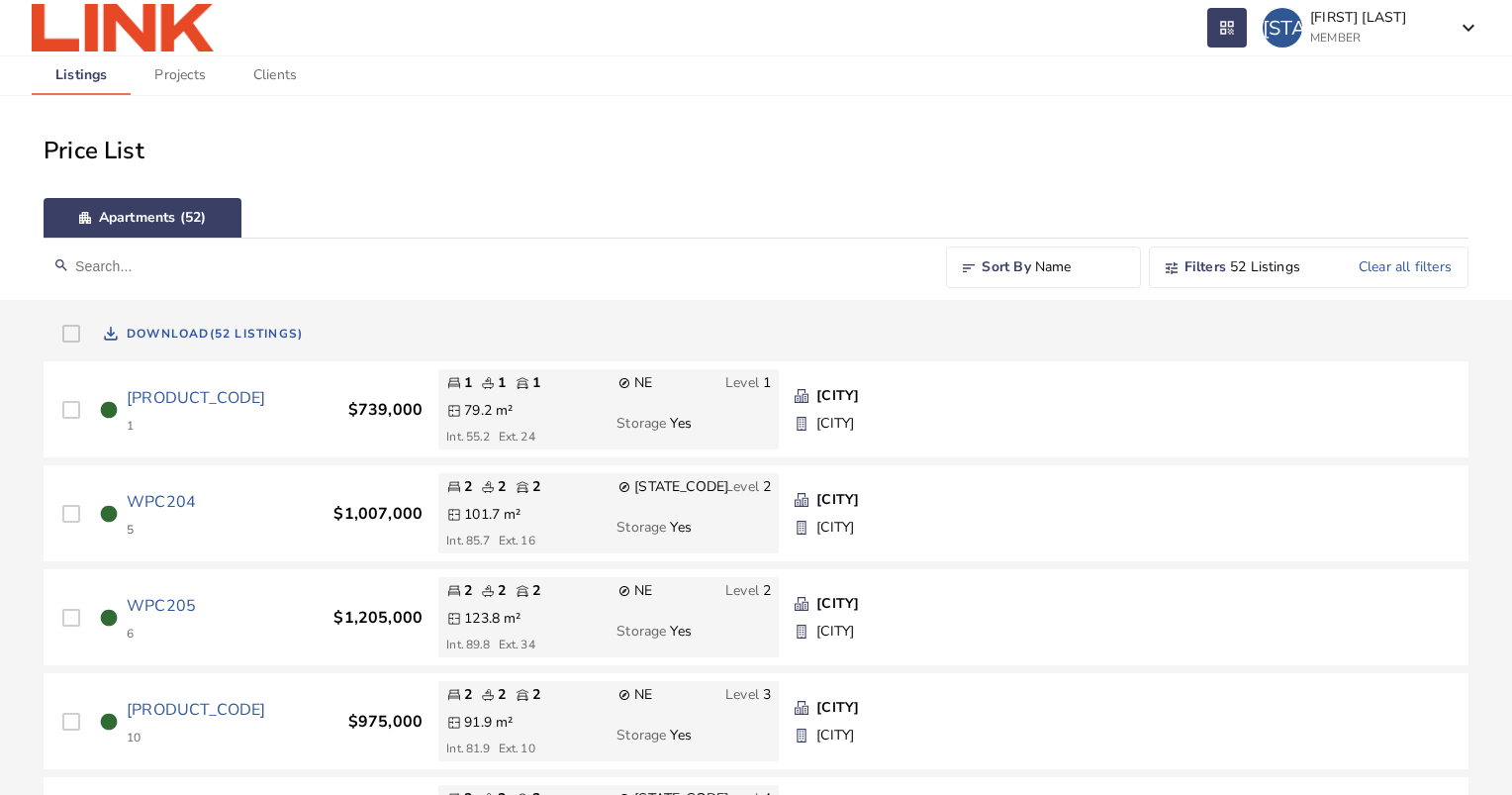 click on "sort   Sort By  Name" at bounding box center (1043, 267) 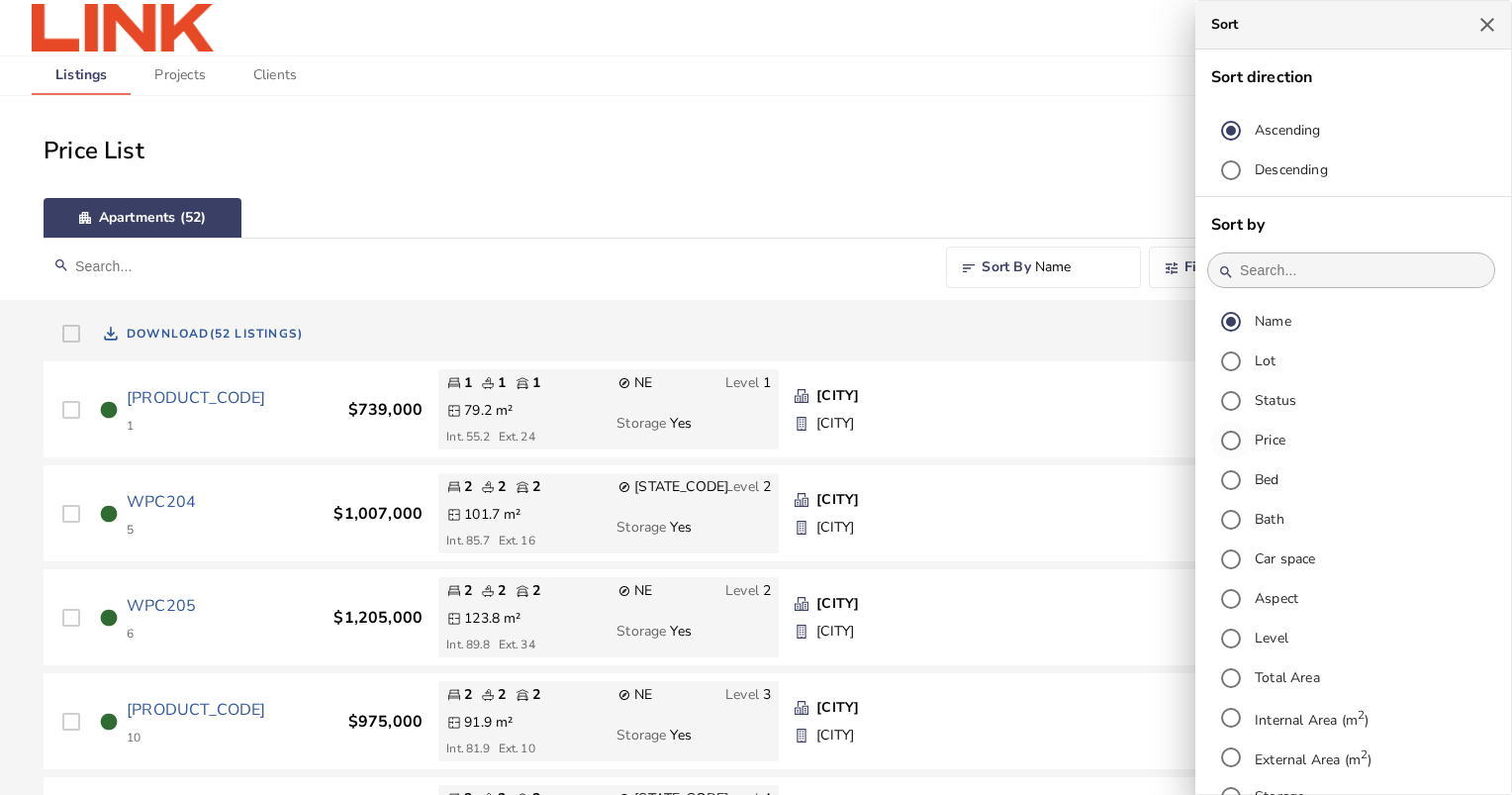 click on "Price" at bounding box center [1270, 440] 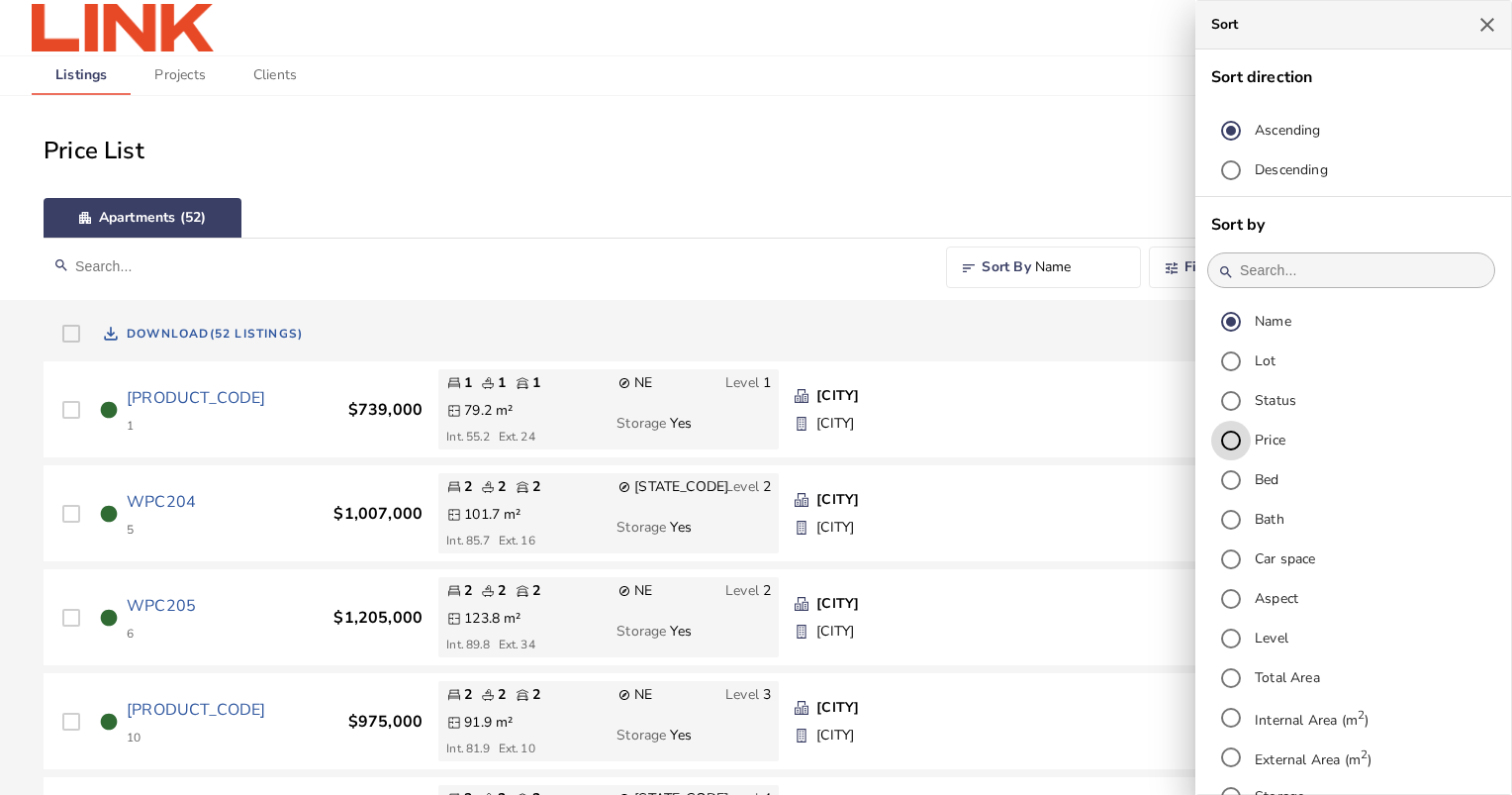 click on "Price" at bounding box center (1231, 441) 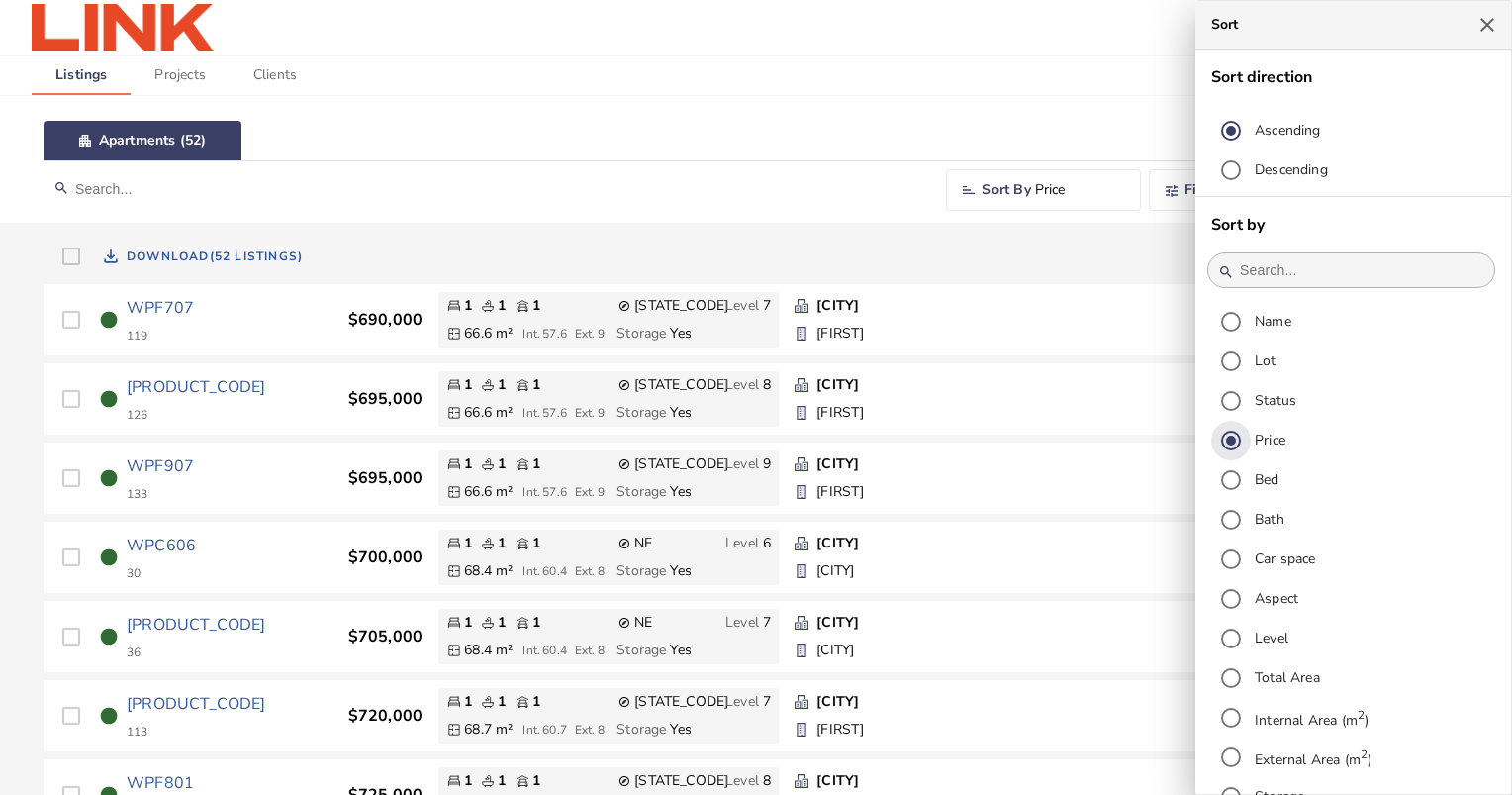 scroll, scrollTop: 198, scrollLeft: 0, axis: vertical 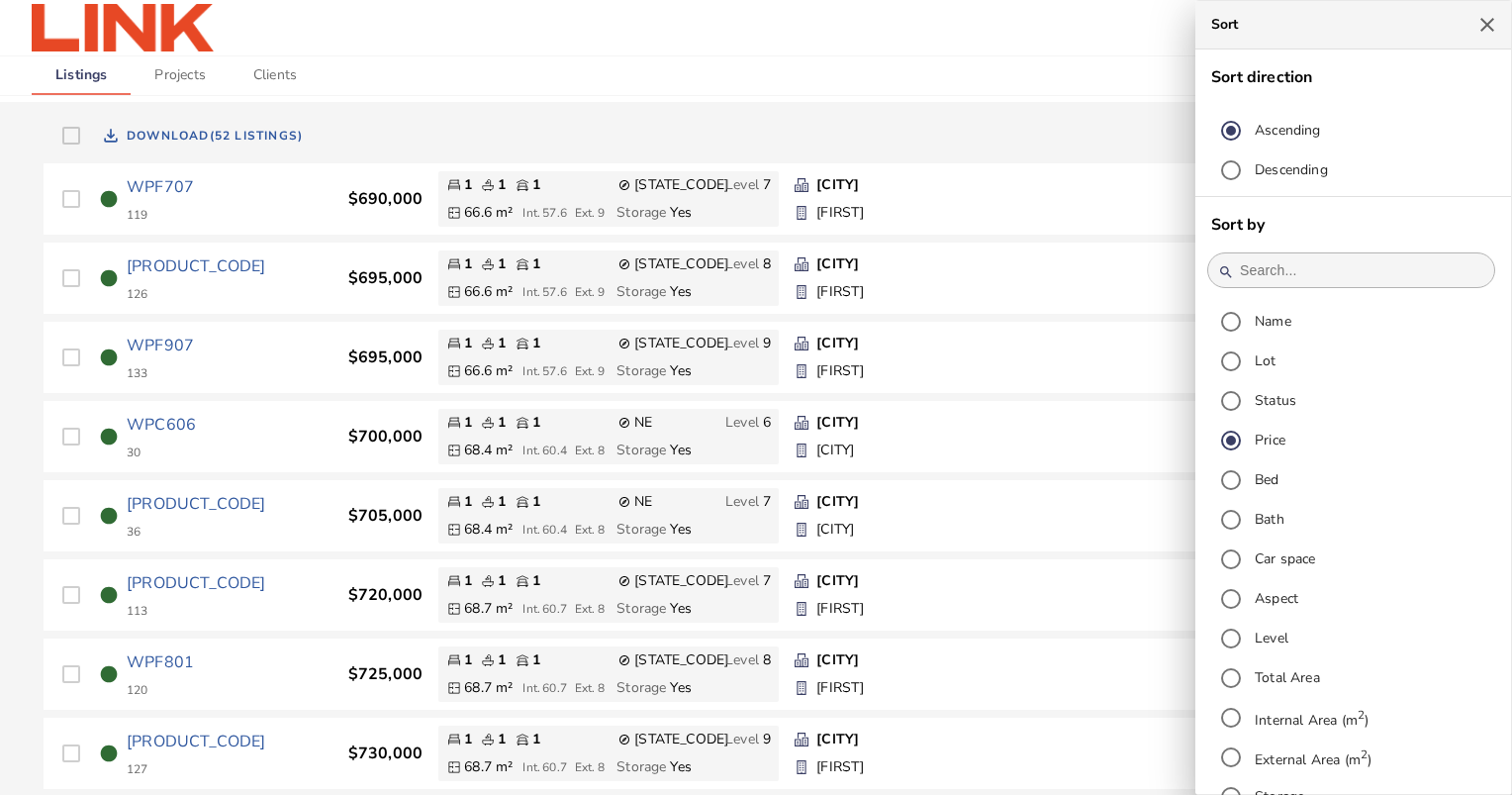click at bounding box center (756, 397) 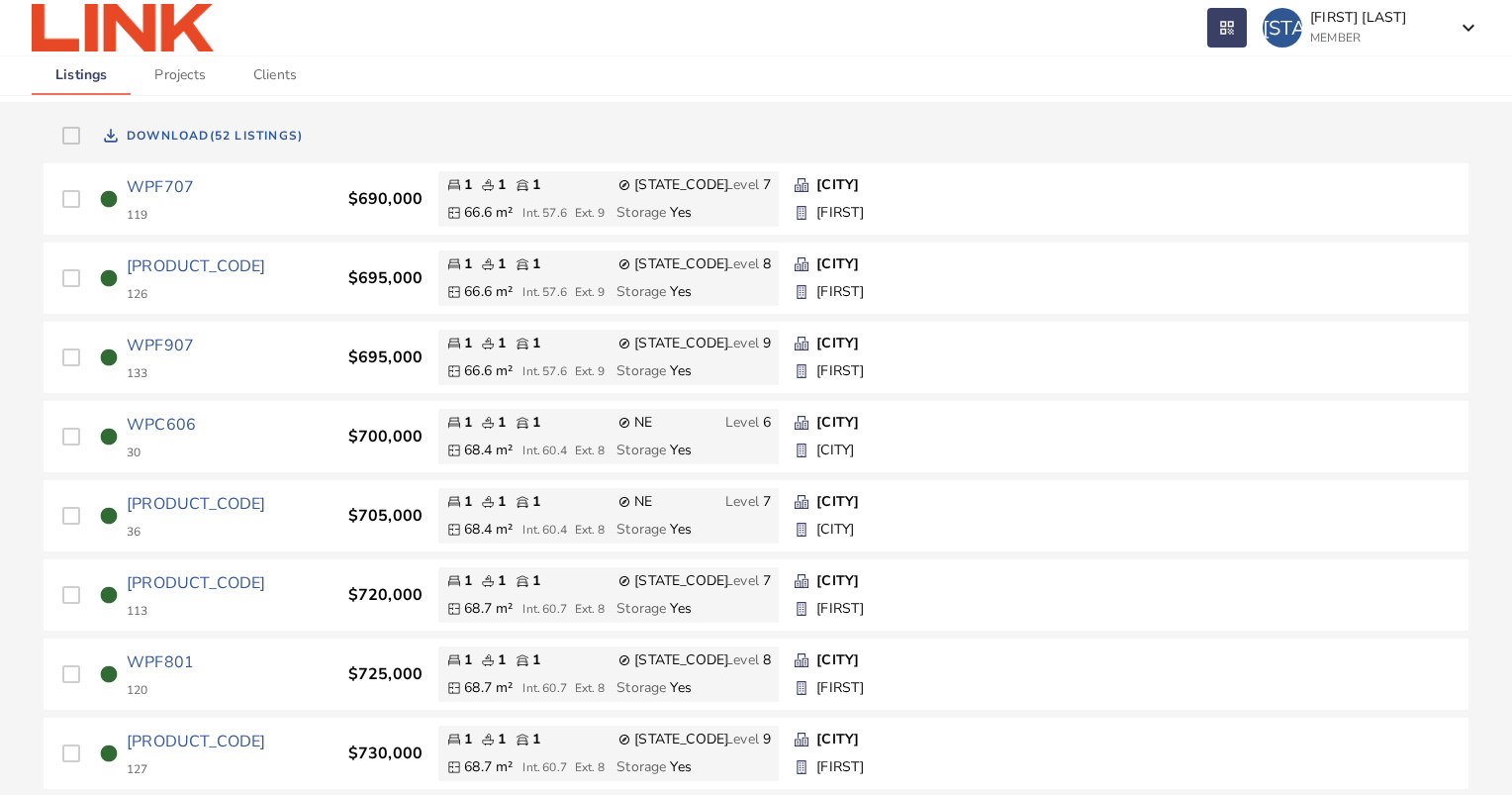 click on "Projects" at bounding box center (179, 75) 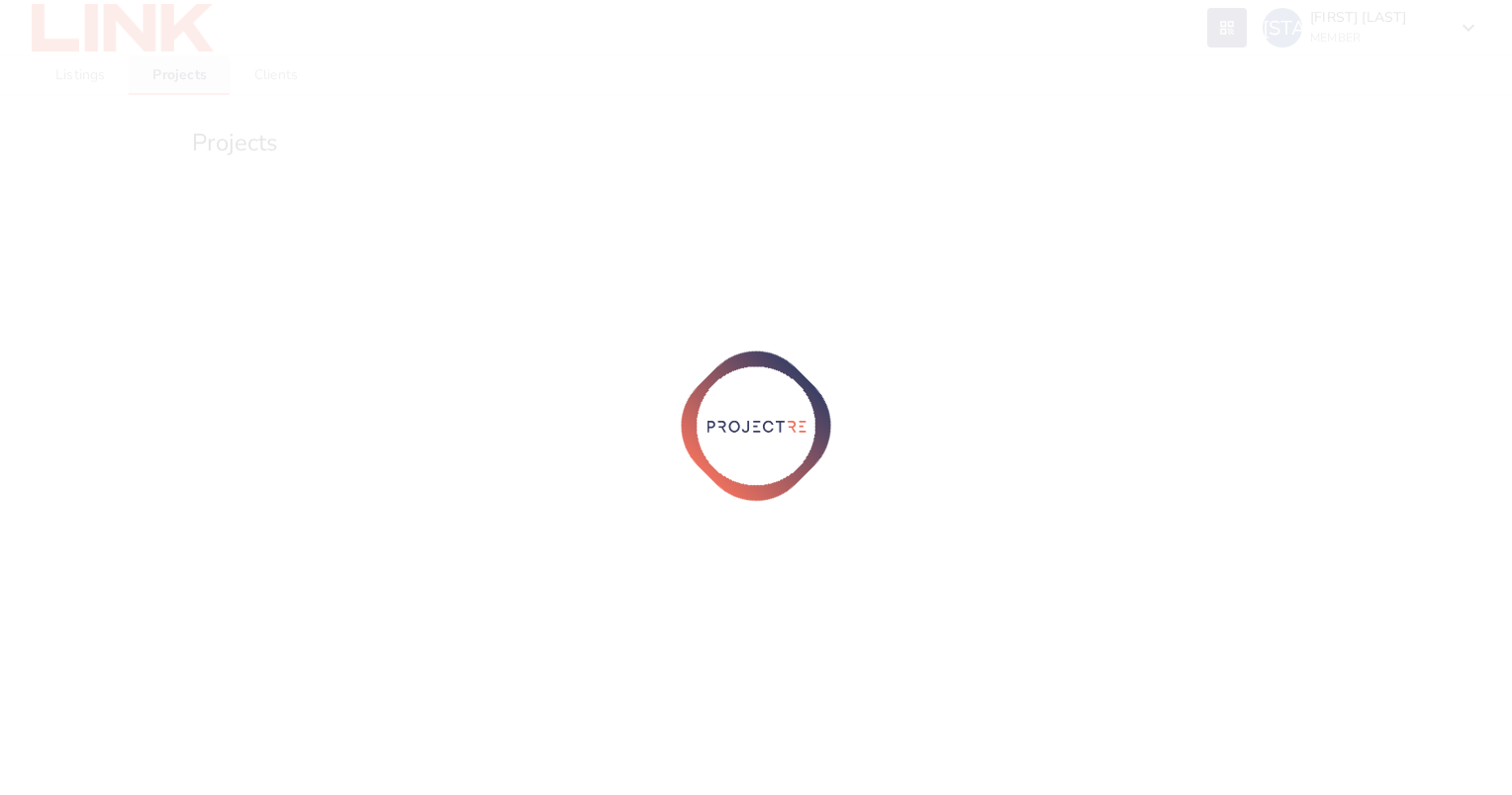 scroll, scrollTop: 0, scrollLeft: 0, axis: both 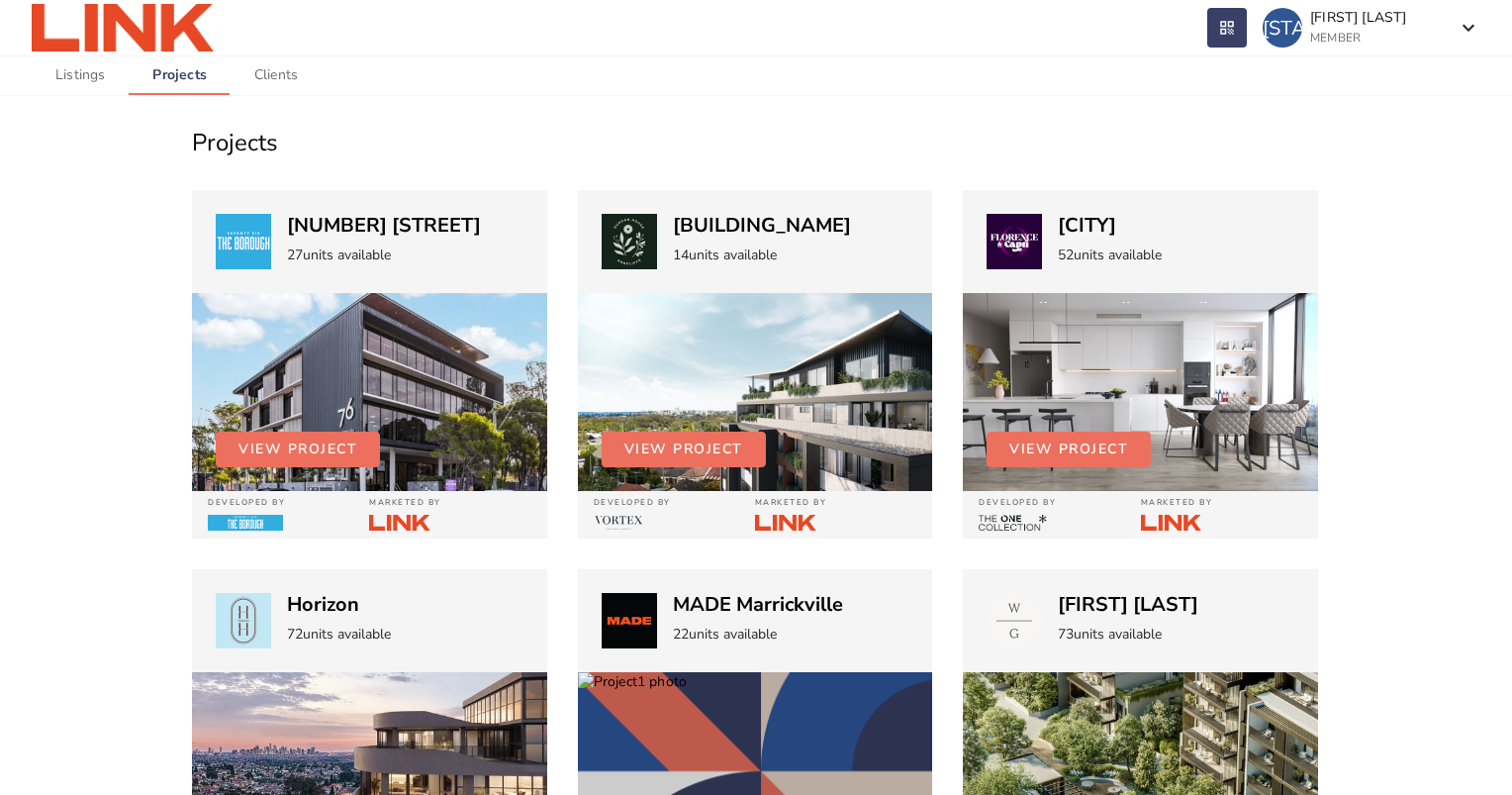 click at bounding box center [369, 392] 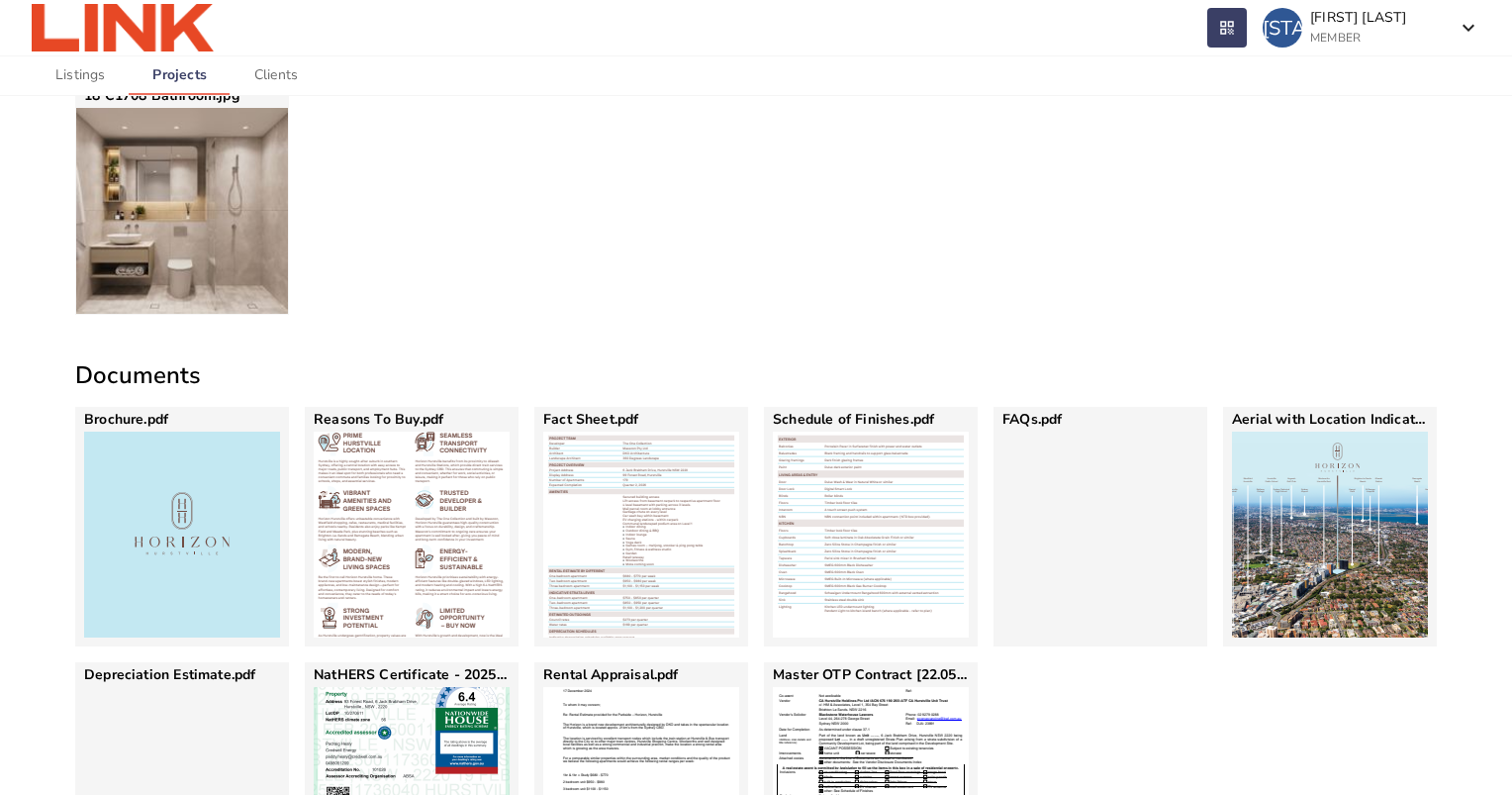 scroll, scrollTop: 1485, scrollLeft: 0, axis: vertical 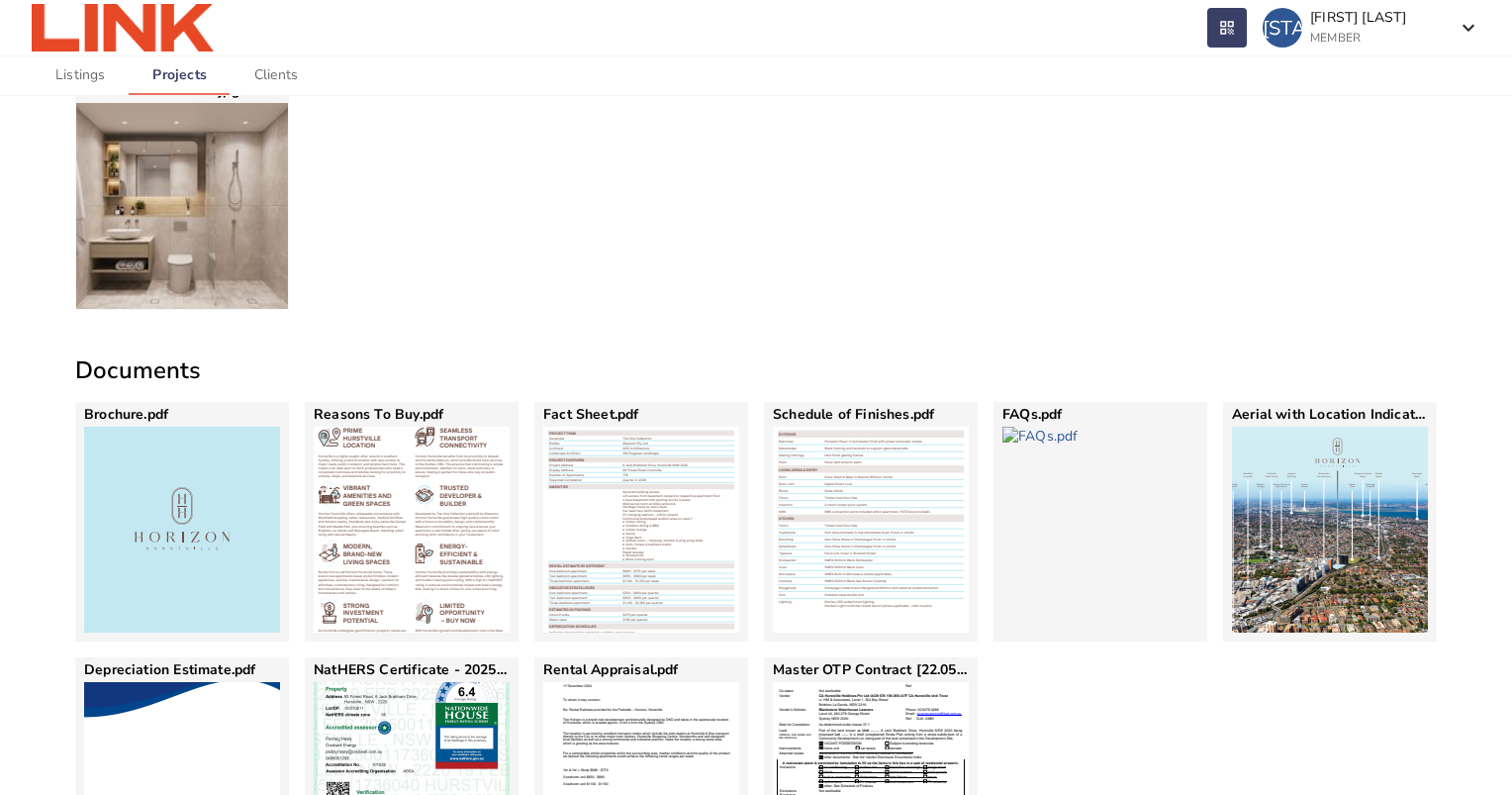 click at bounding box center (412, 530) 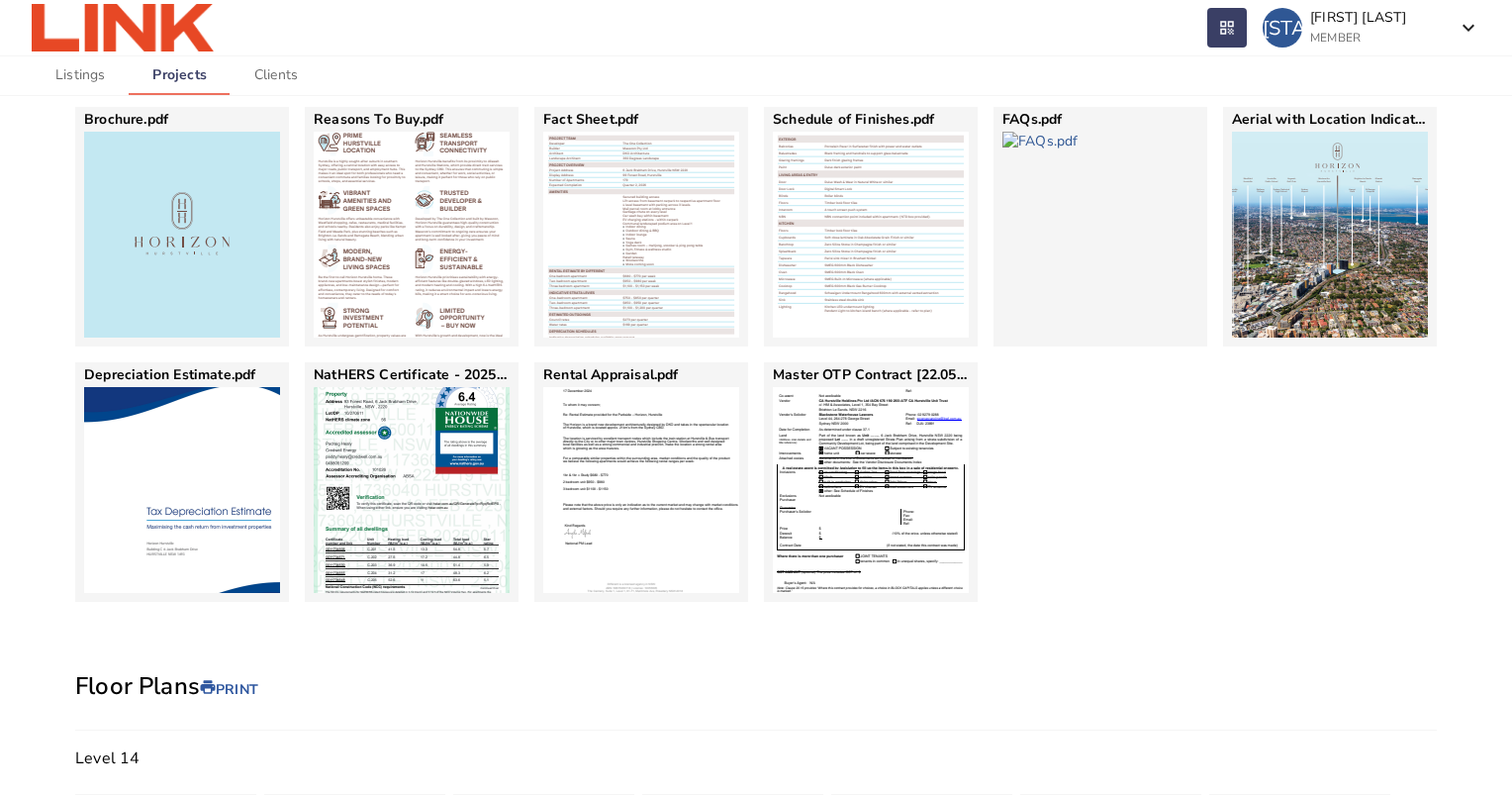 scroll, scrollTop: 1782, scrollLeft: 0, axis: vertical 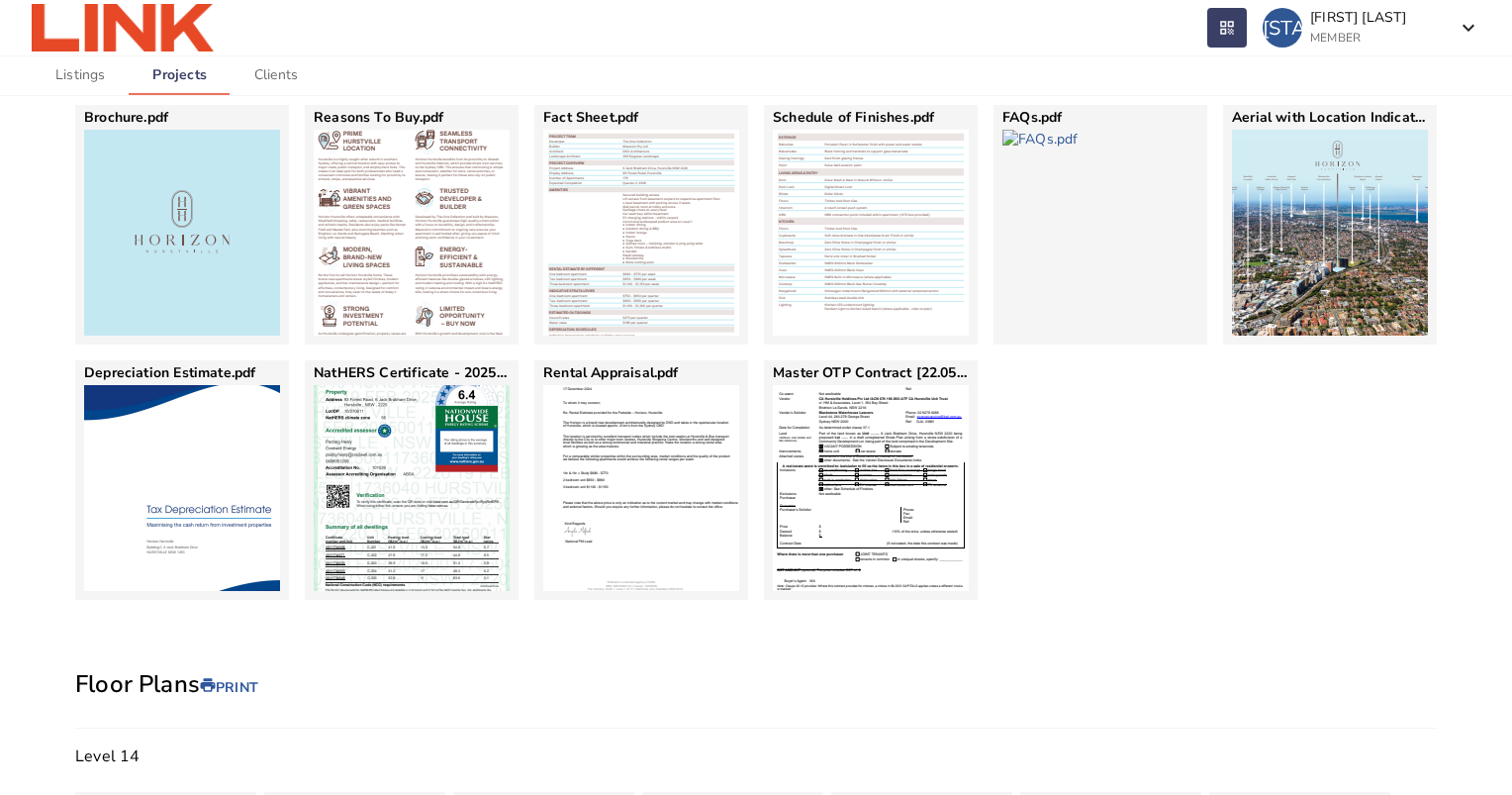 click at bounding box center (182, 233) 